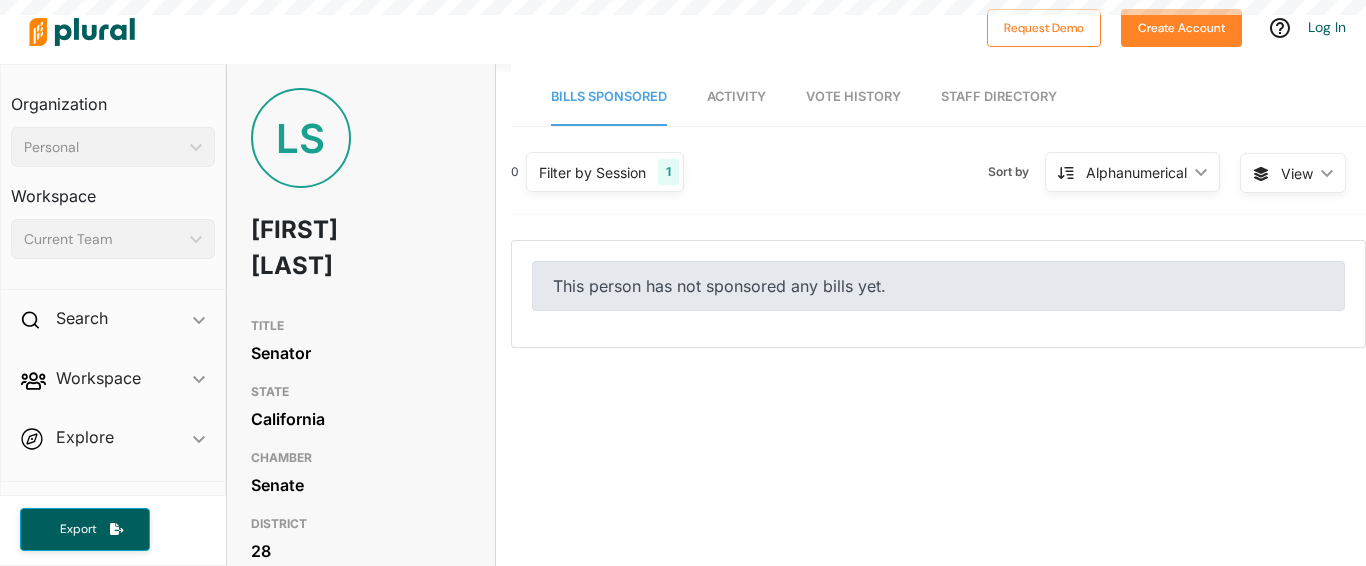scroll, scrollTop: 0, scrollLeft: 0, axis: both 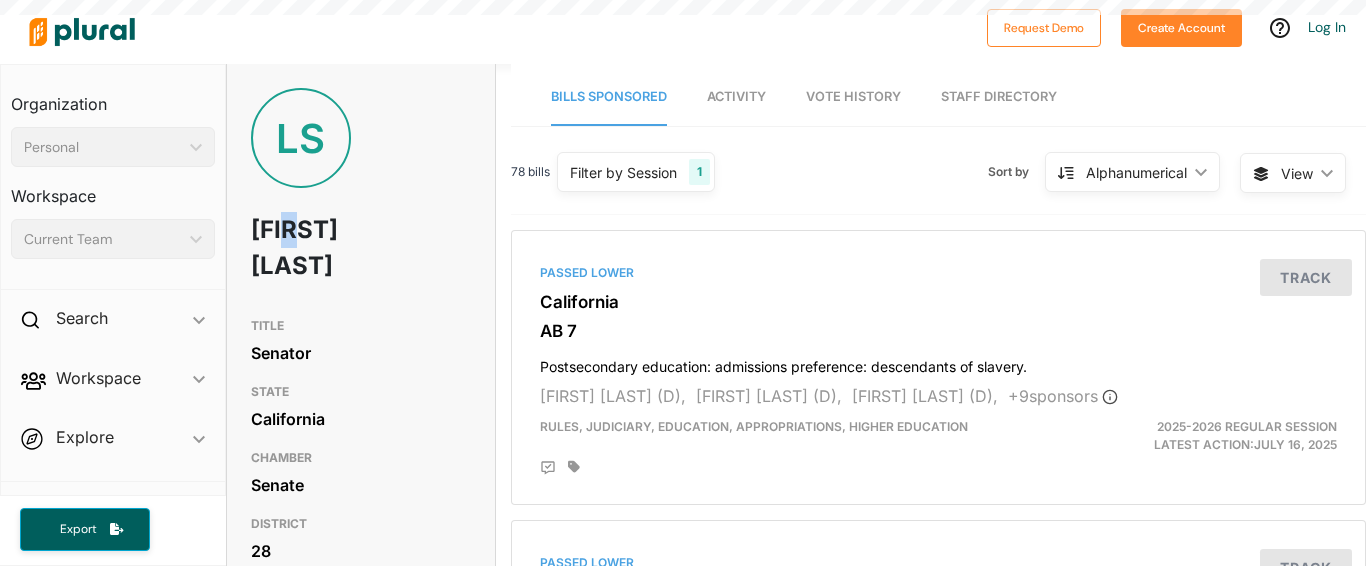 drag, startPoint x: 435, startPoint y: 215, endPoint x: 287, endPoint y: 214, distance: 148.00337 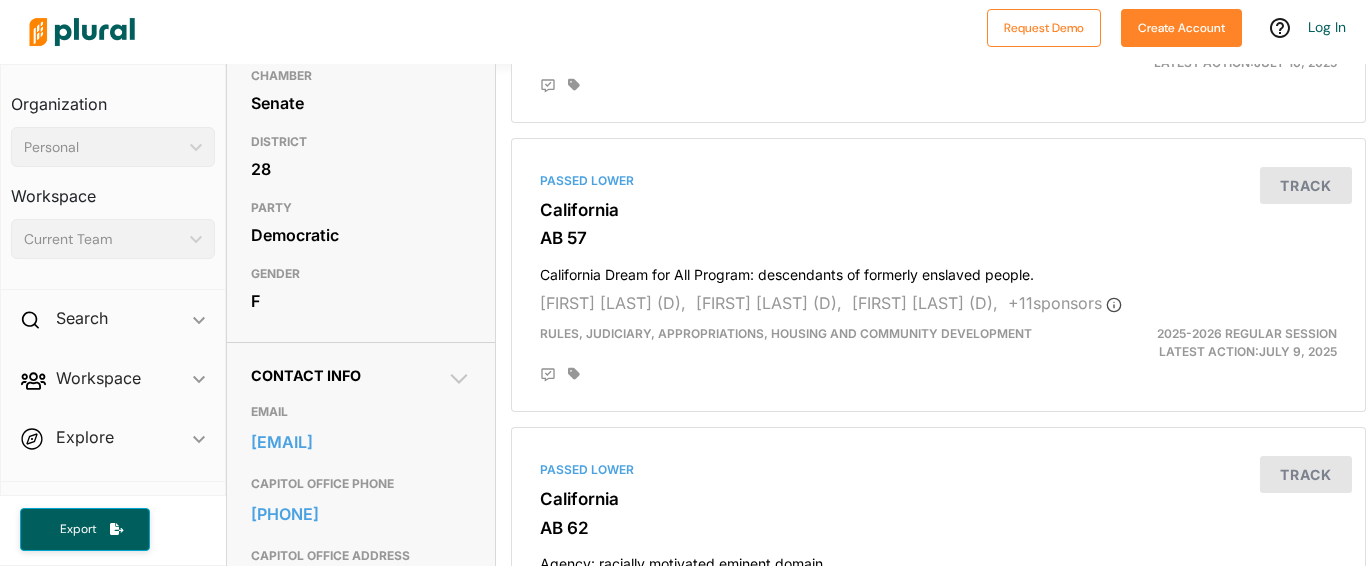 scroll, scrollTop: 557, scrollLeft: 0, axis: vertical 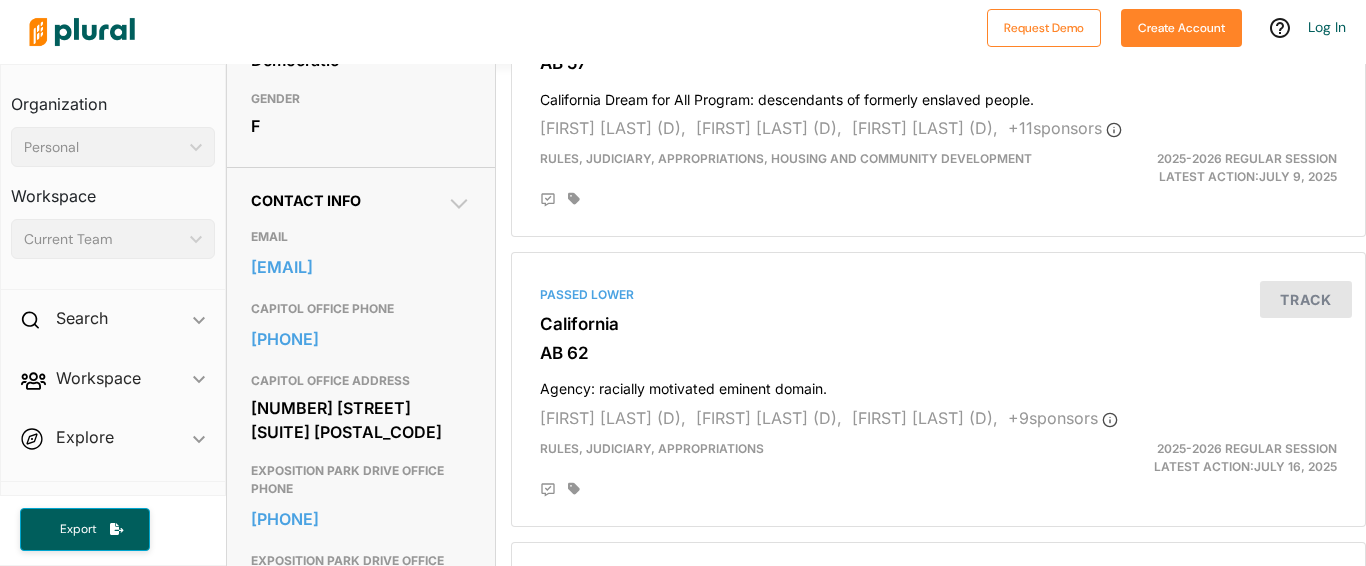 drag, startPoint x: 244, startPoint y: 296, endPoint x: 441, endPoint y: 328, distance: 199.58206 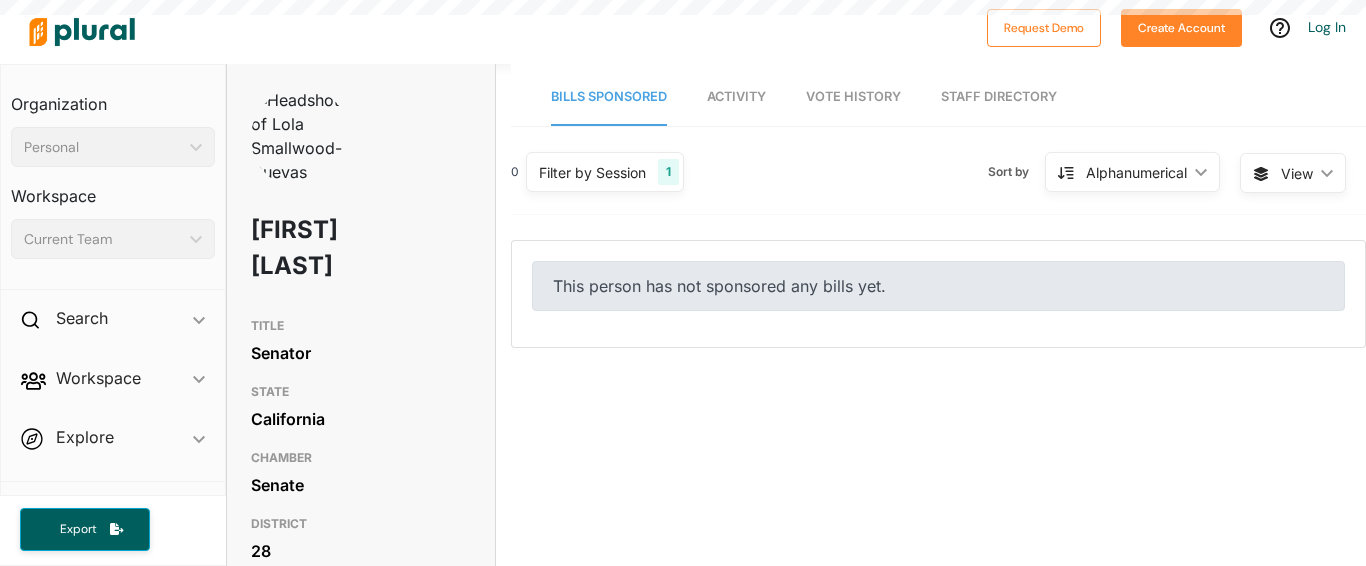 scroll, scrollTop: 0, scrollLeft: 0, axis: both 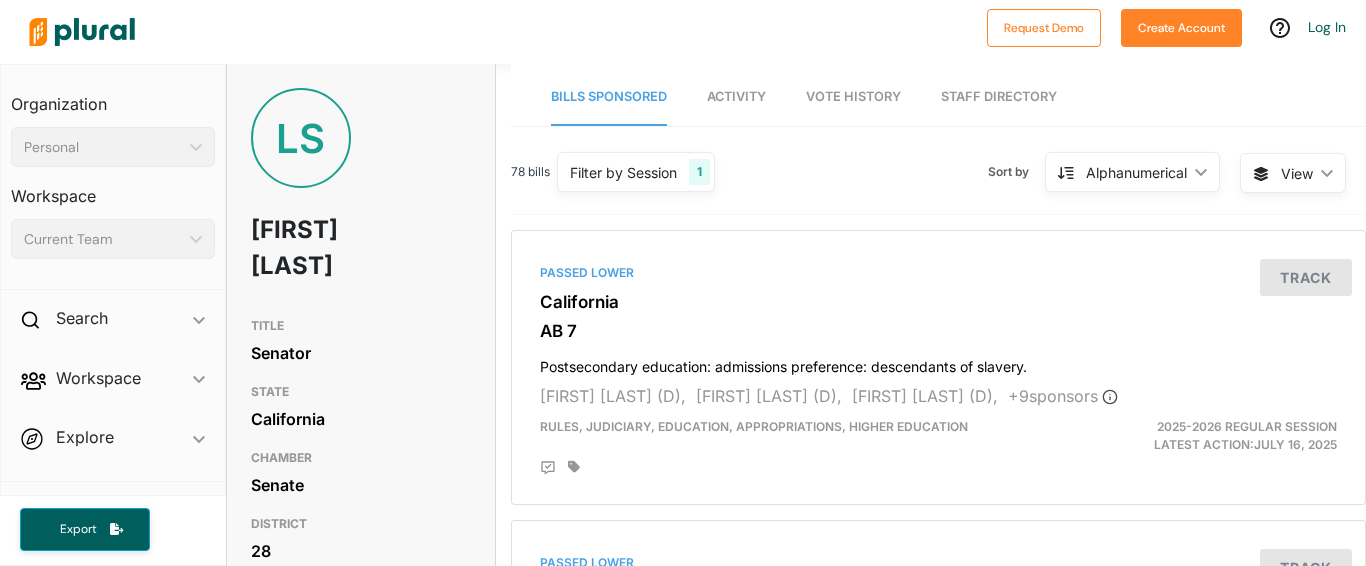 click on "Search" at bounding box center (82, 318) 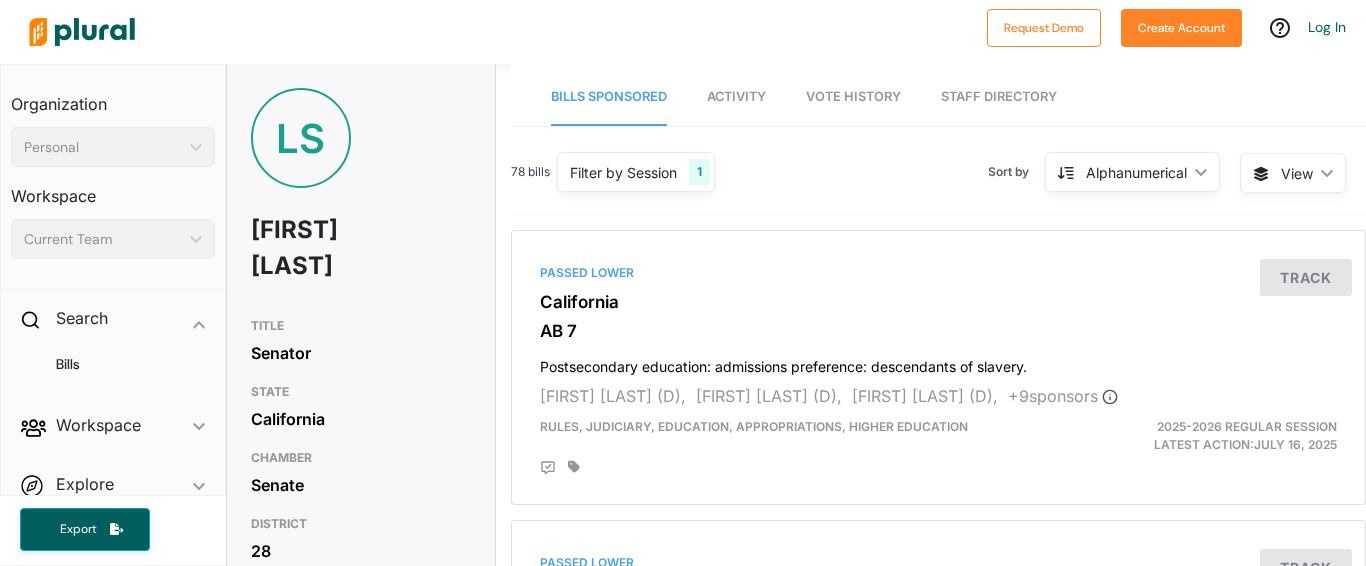 click 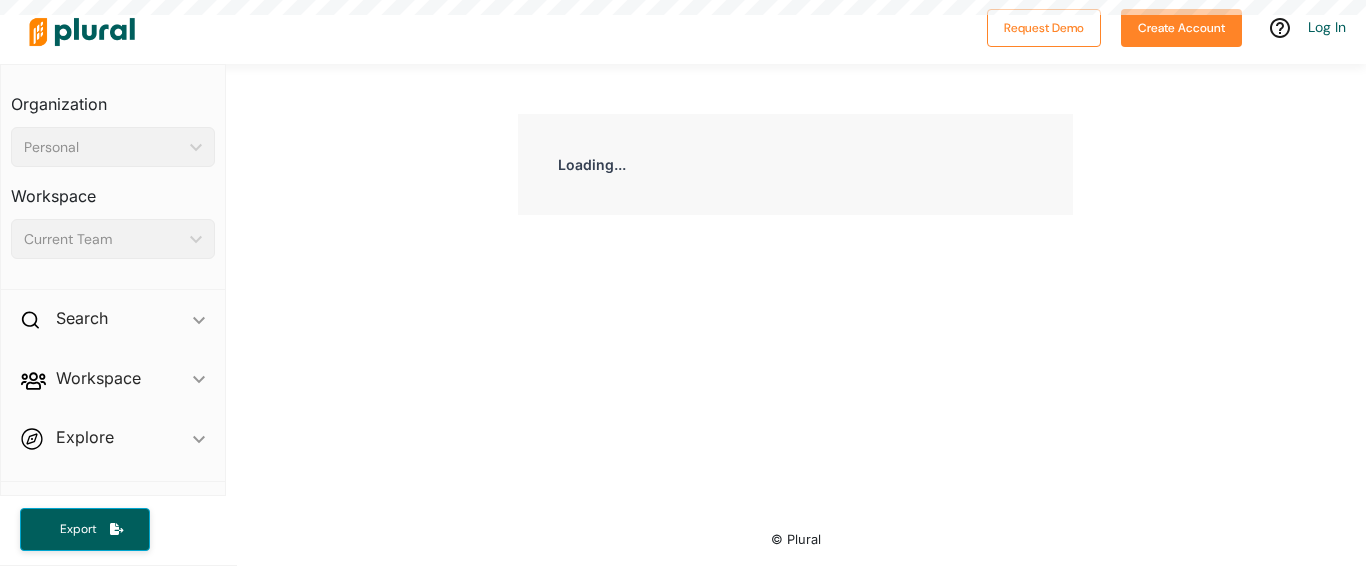 scroll, scrollTop: 0, scrollLeft: 0, axis: both 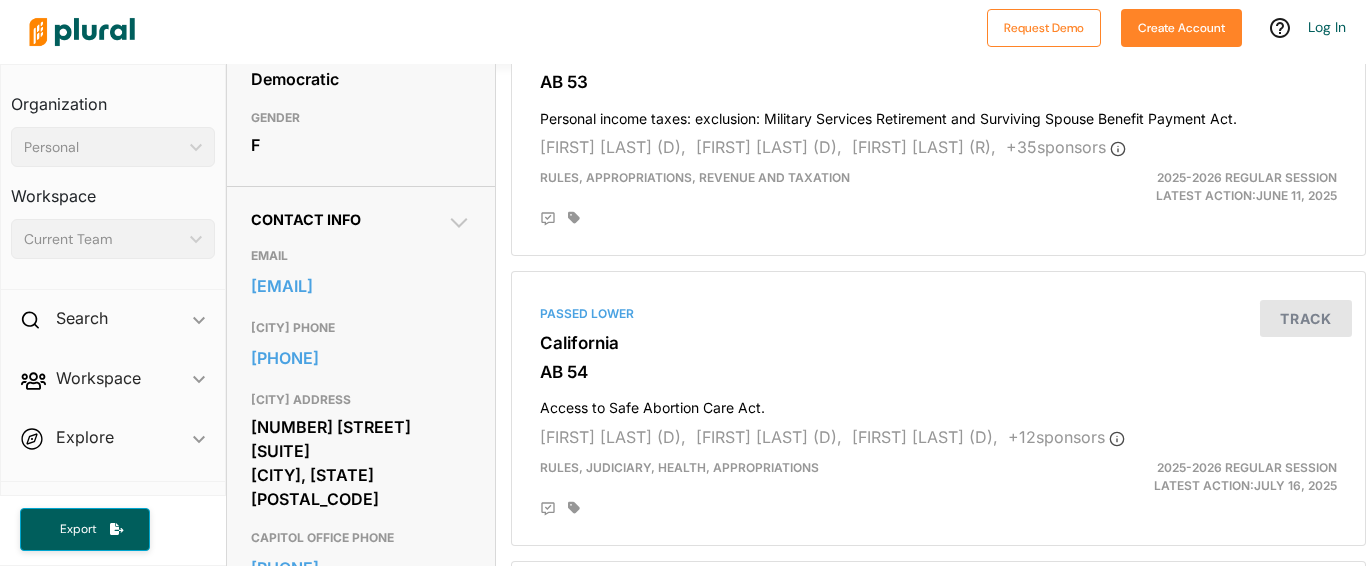 drag, startPoint x: 304, startPoint y: 366, endPoint x: 233, endPoint y: 327, distance: 81.00617 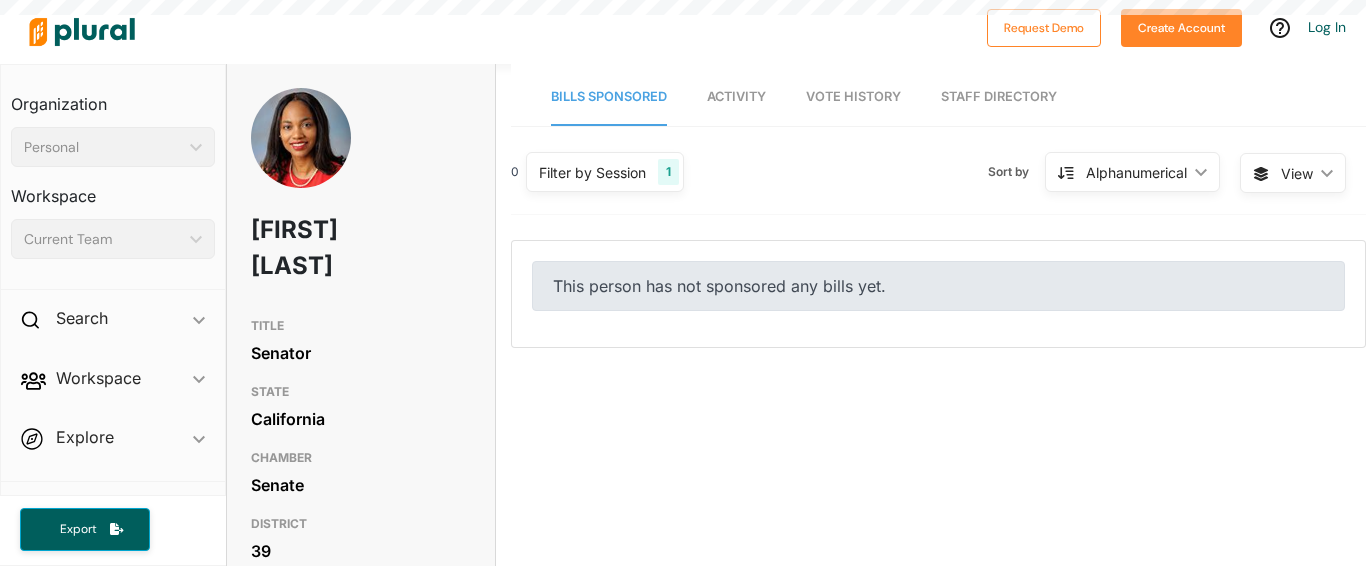 scroll, scrollTop: 0, scrollLeft: 0, axis: both 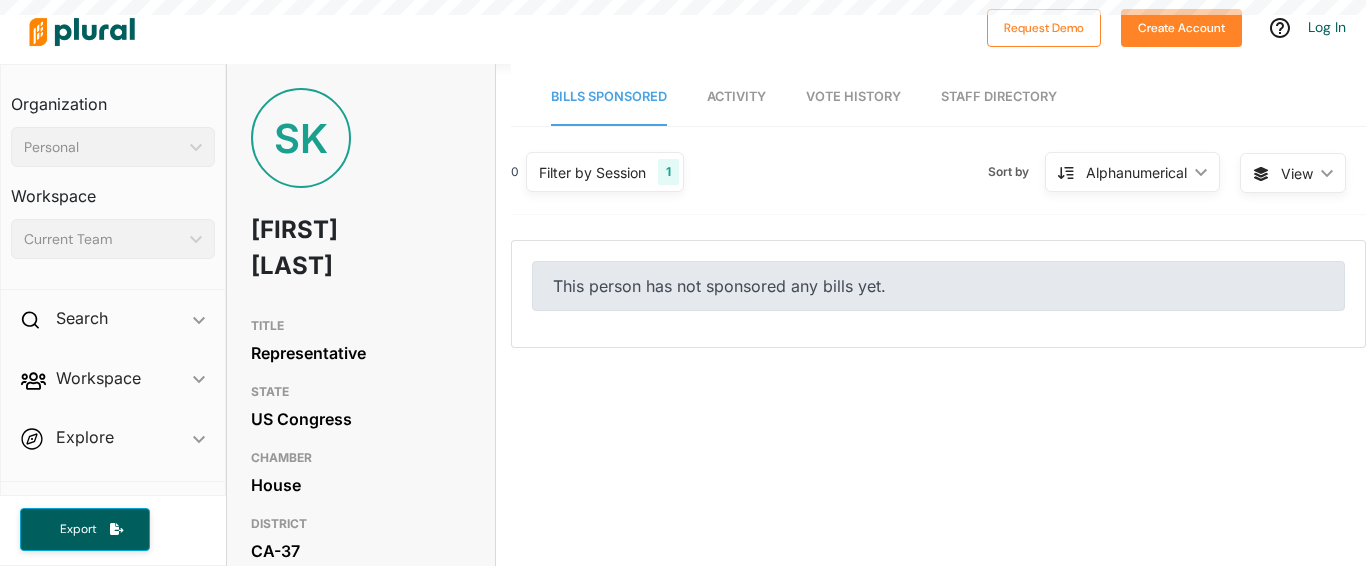click on "SK [LAST]" at bounding box center [361, 198] 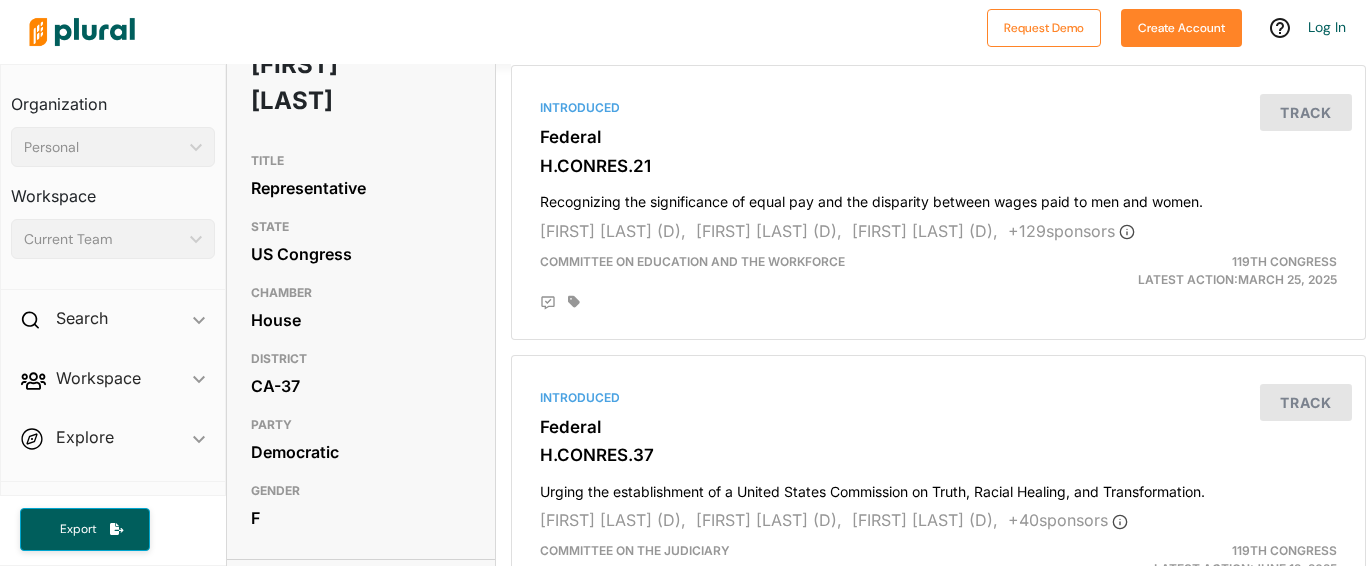 scroll, scrollTop: 138, scrollLeft: 0, axis: vertical 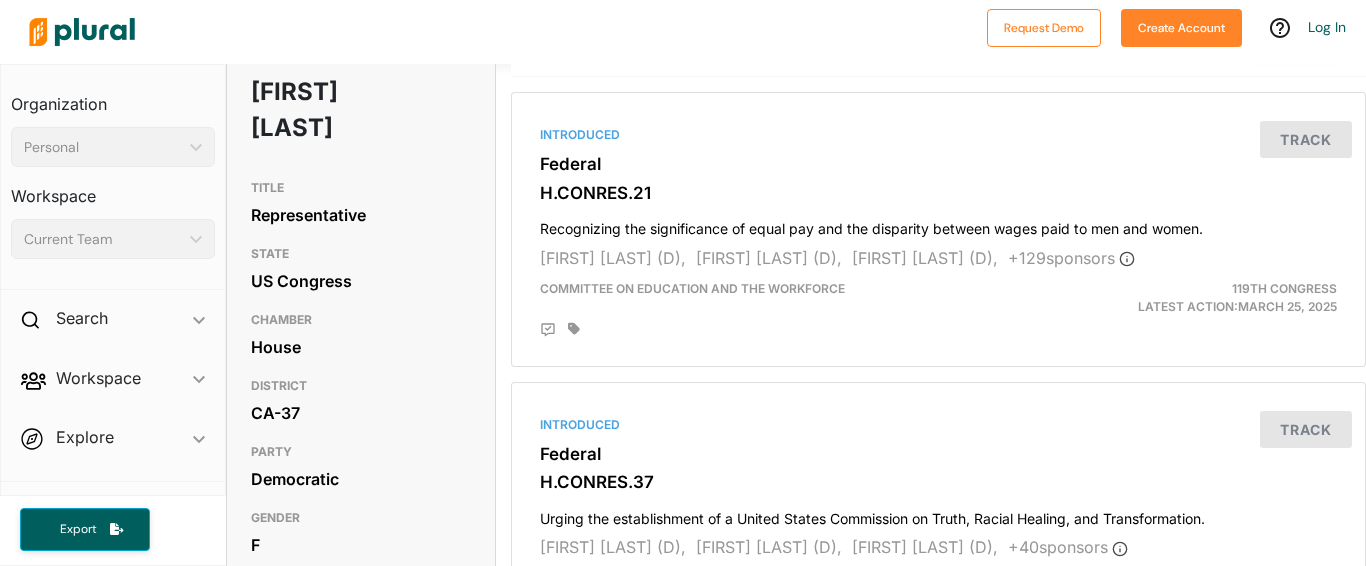 click on "Sydney Kamlager" at bounding box center (317, 110) 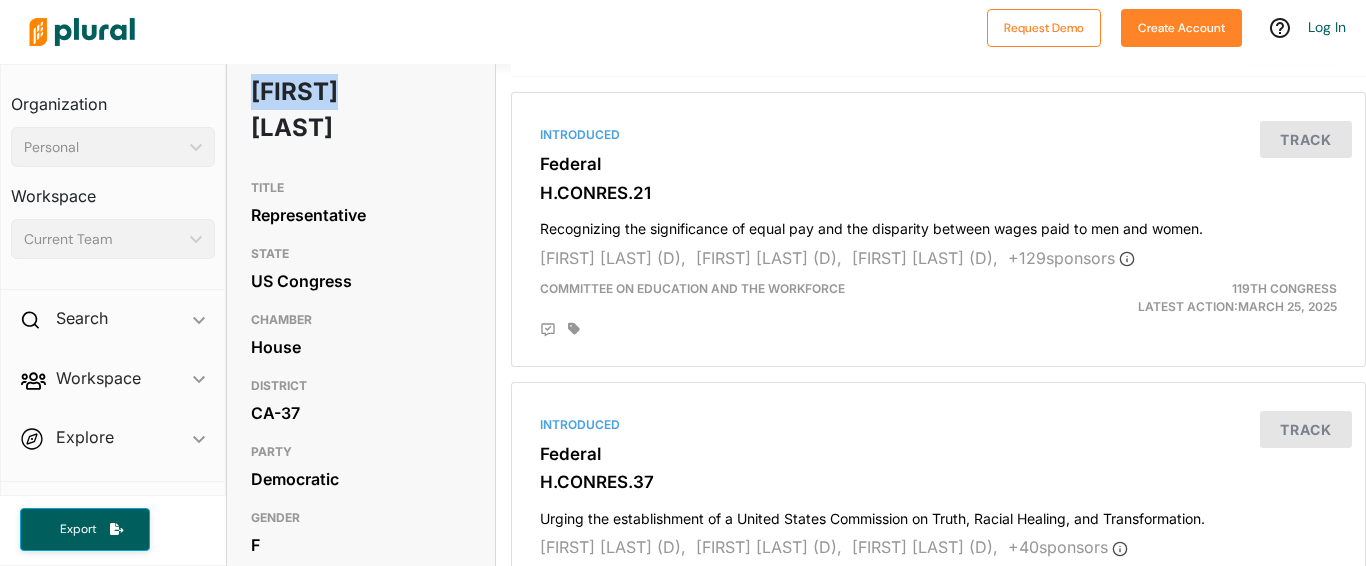 click on "Sydney Kamlager" at bounding box center [317, 110] 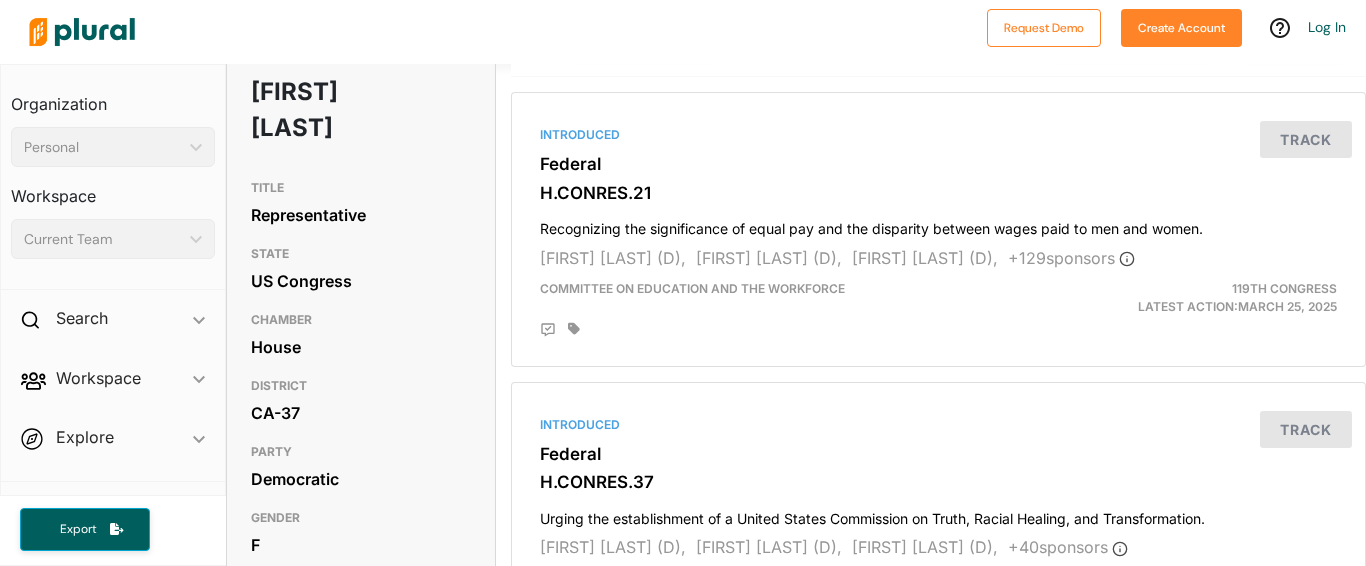 click on "Sydney Kamlager" at bounding box center (317, 110) 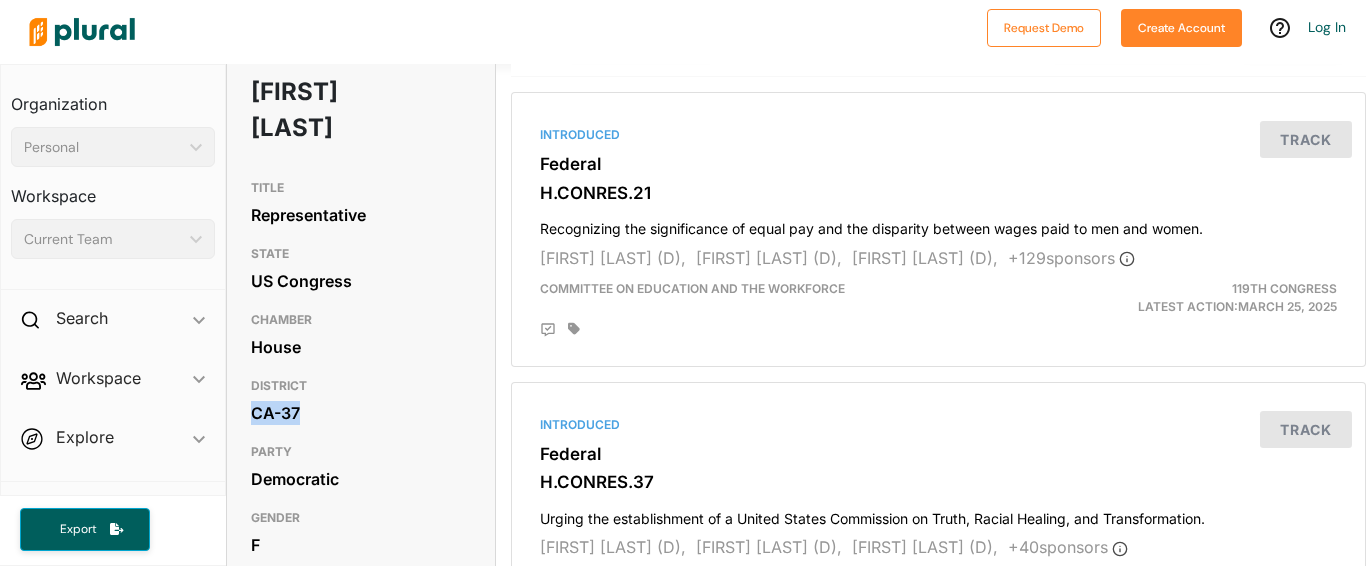 drag, startPoint x: 307, startPoint y: 408, endPoint x: 226, endPoint y: 415, distance: 81.3019 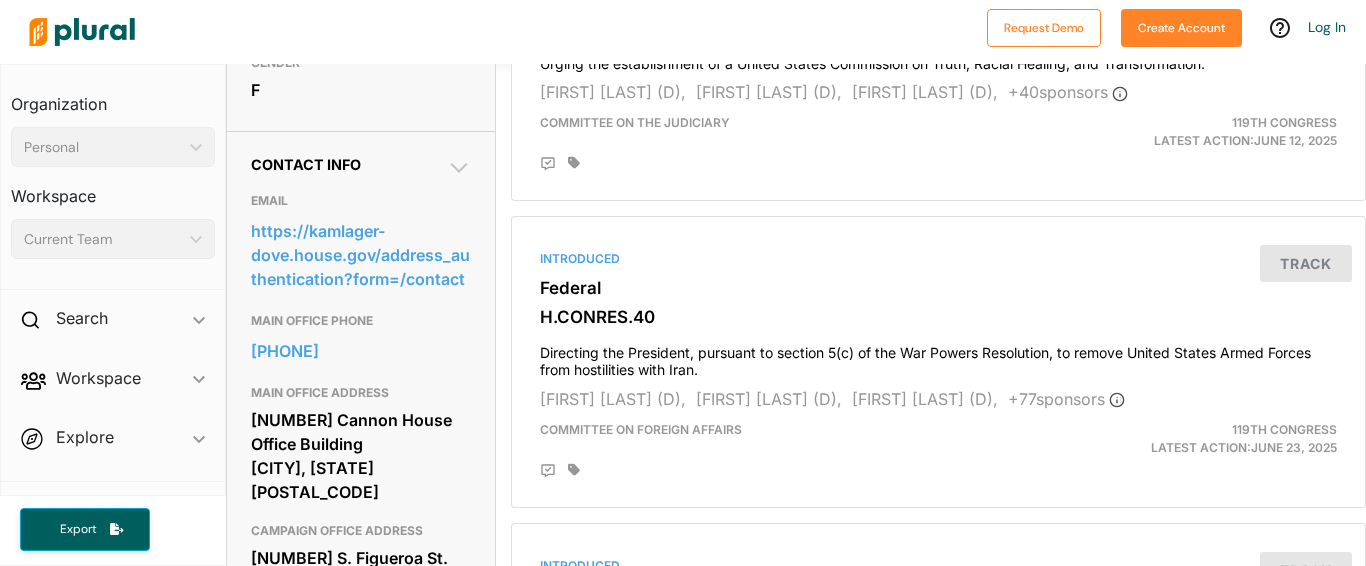 scroll, scrollTop: 634, scrollLeft: 0, axis: vertical 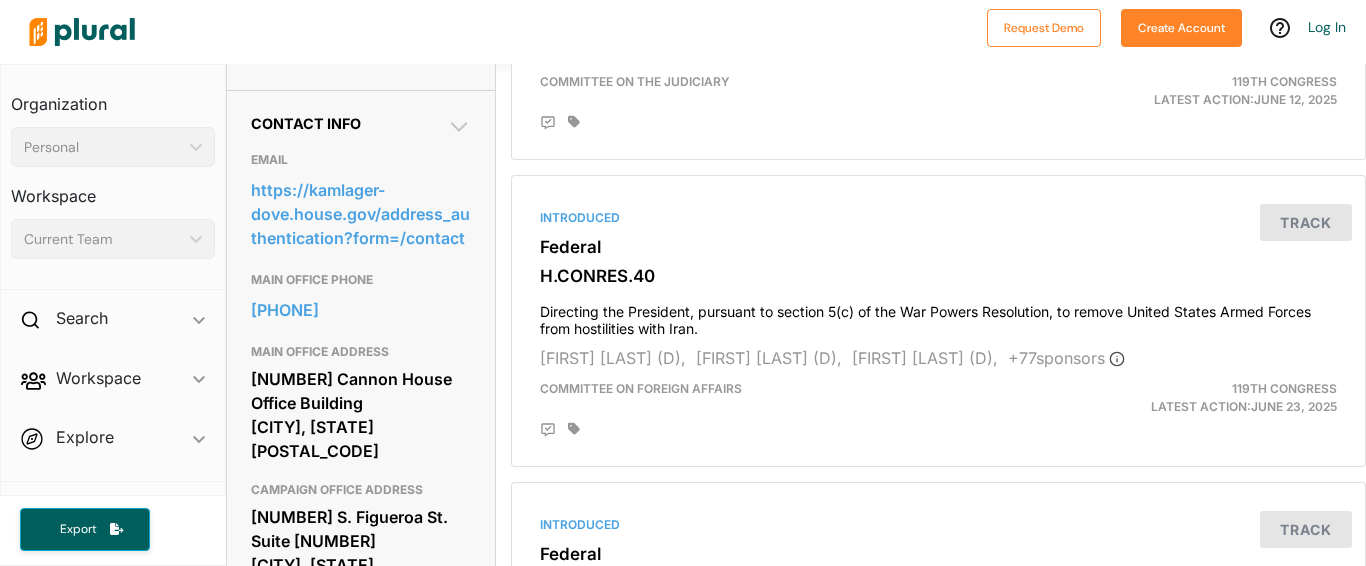 drag, startPoint x: 398, startPoint y: 353, endPoint x: 249, endPoint y: 353, distance: 149 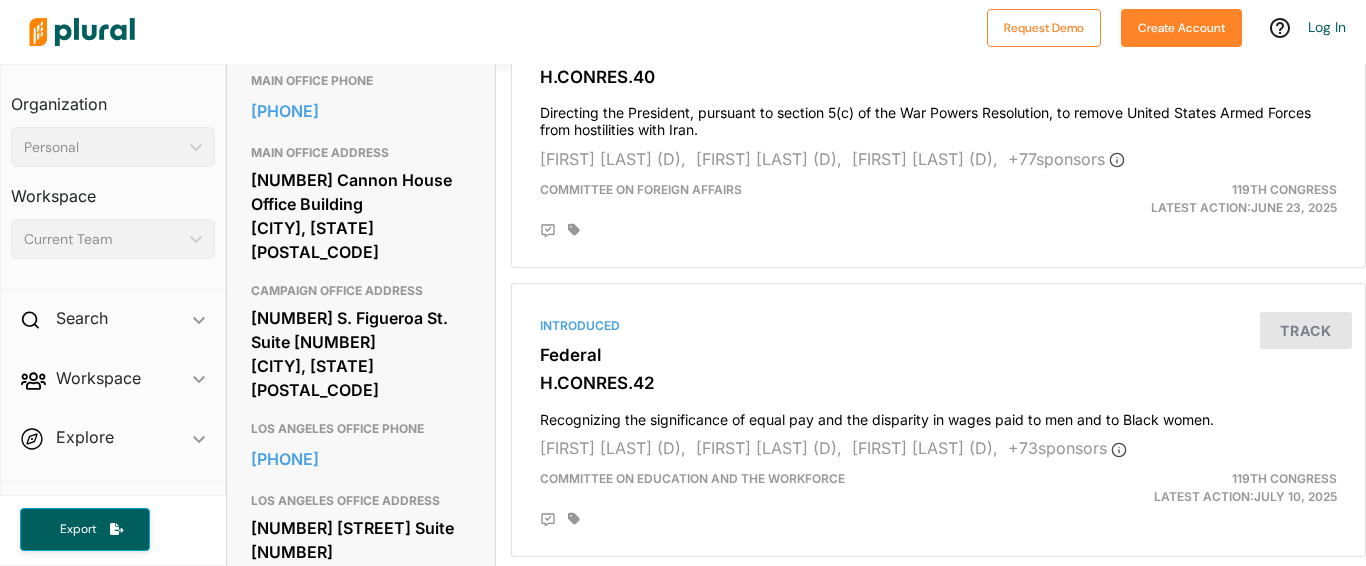 scroll, scrollTop: 841, scrollLeft: 0, axis: vertical 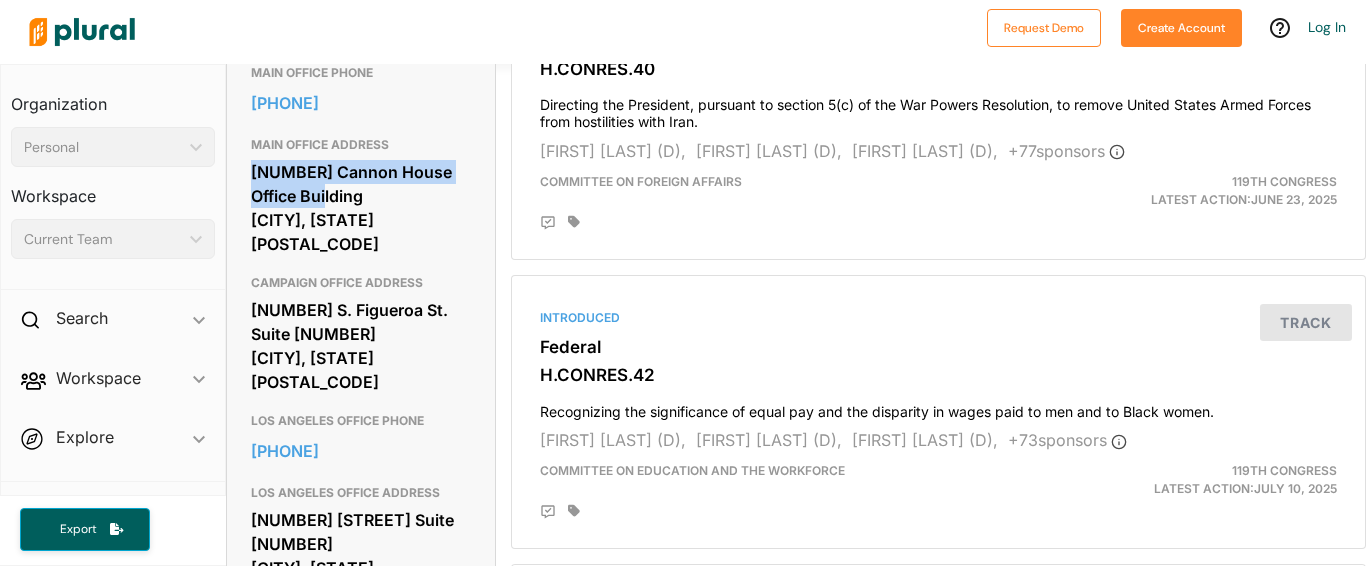 drag, startPoint x: 250, startPoint y: 191, endPoint x: 346, endPoint y: 219, distance: 100 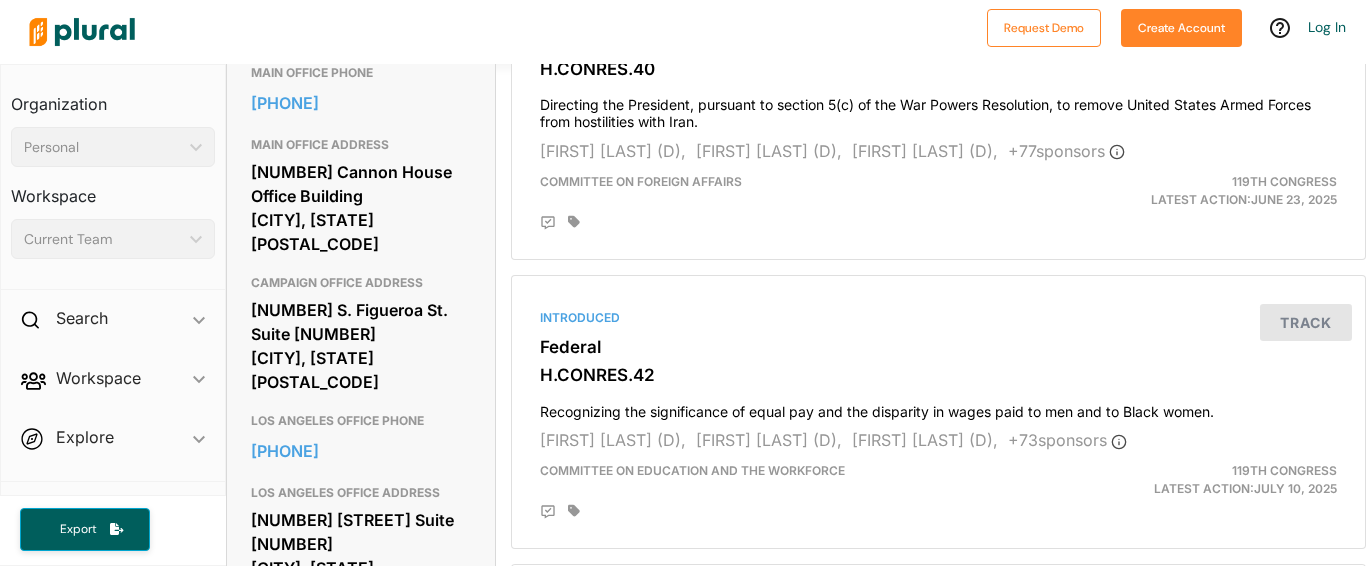 click on "144 Cannon House Office Building
Washington, DC 20515" at bounding box center (361, 208) 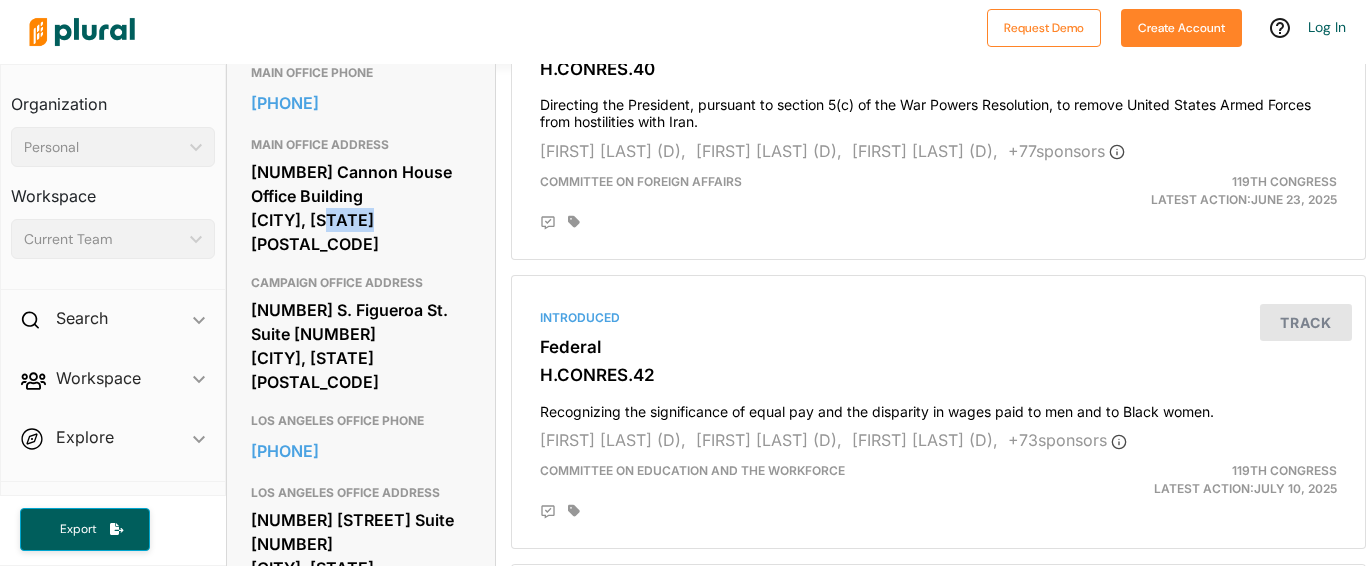 copy on "20515" 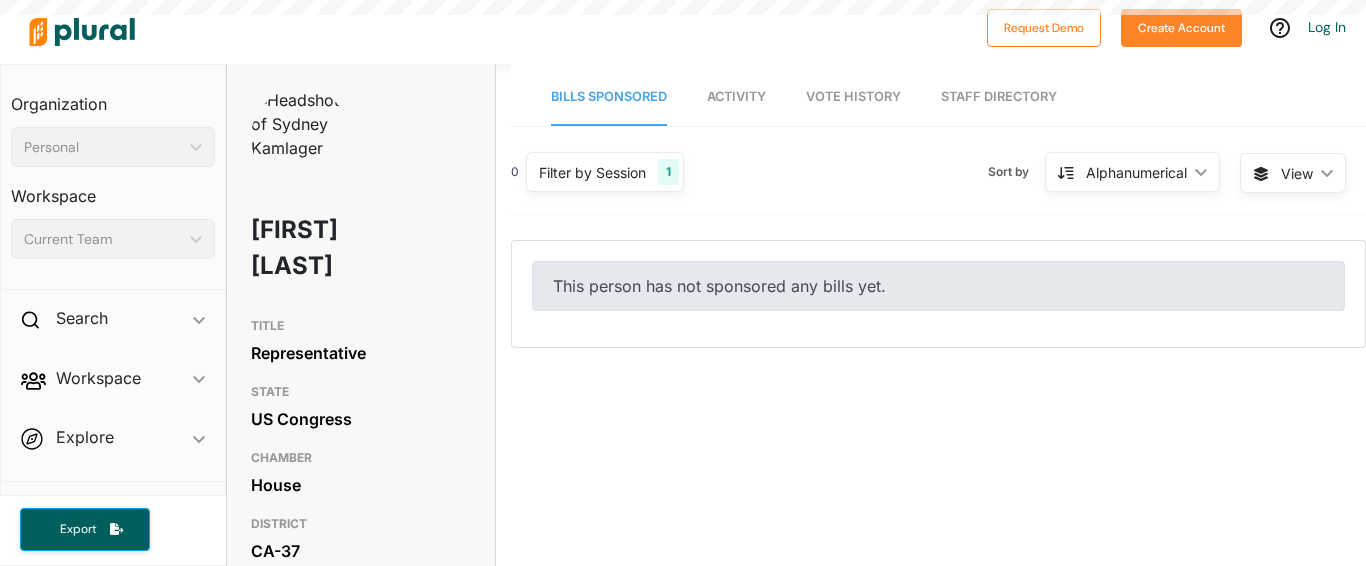 scroll, scrollTop: 0, scrollLeft: 0, axis: both 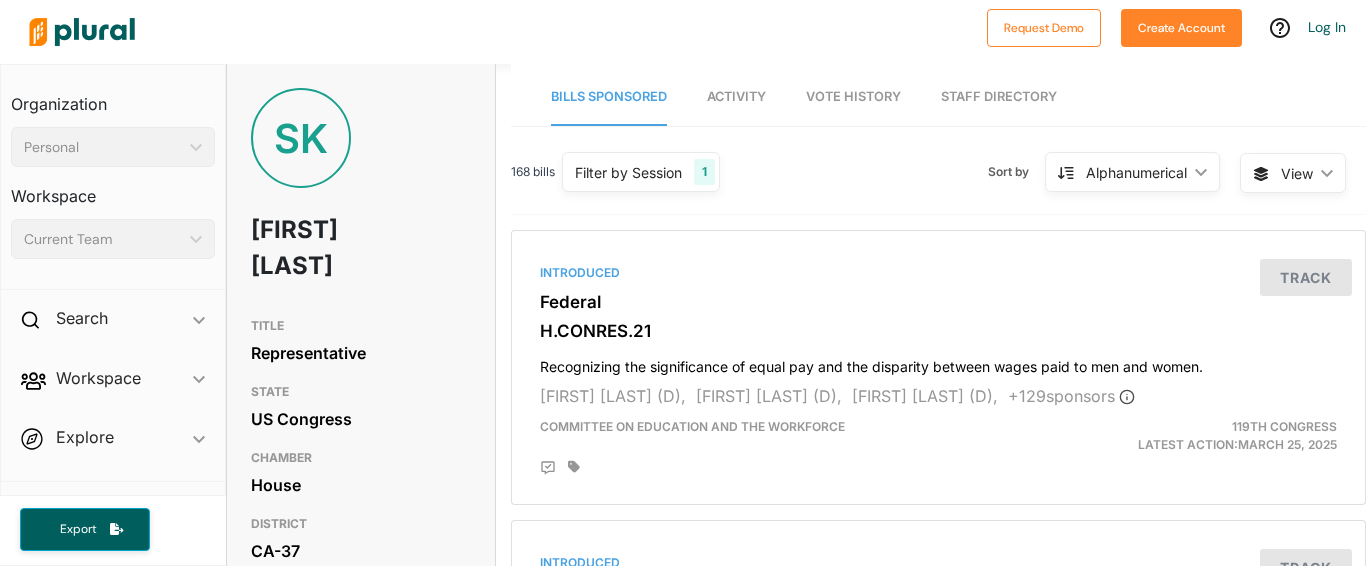 click on "SK Sydney Kamlager" at bounding box center (361, 198) 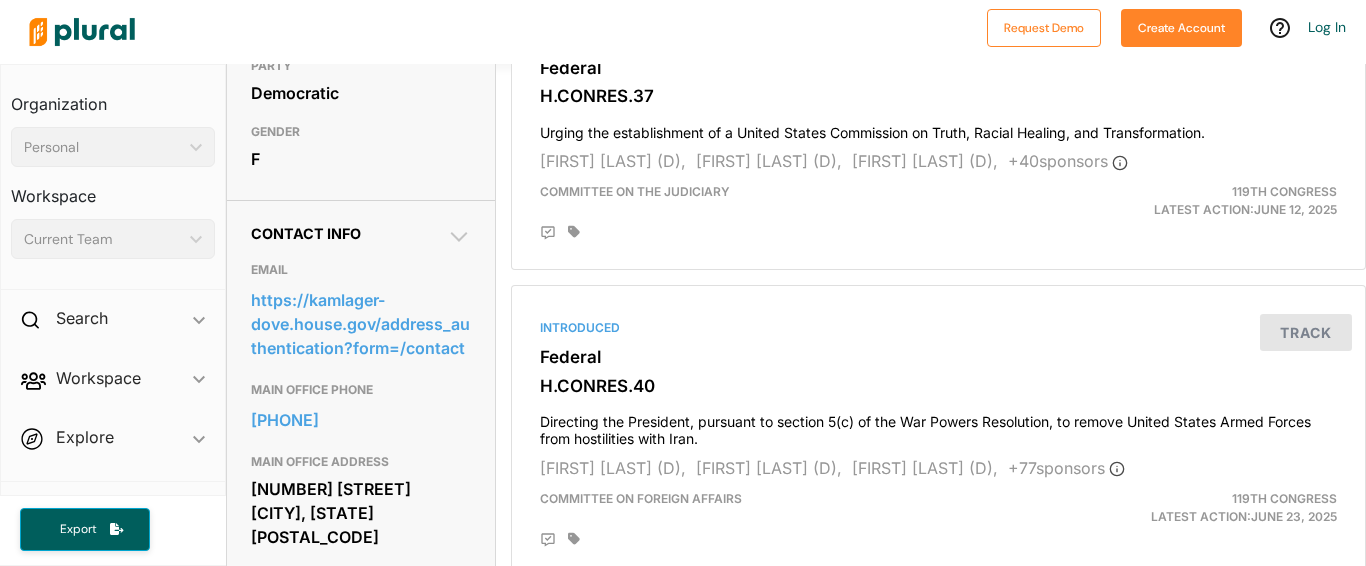 scroll, scrollTop: 552, scrollLeft: 0, axis: vertical 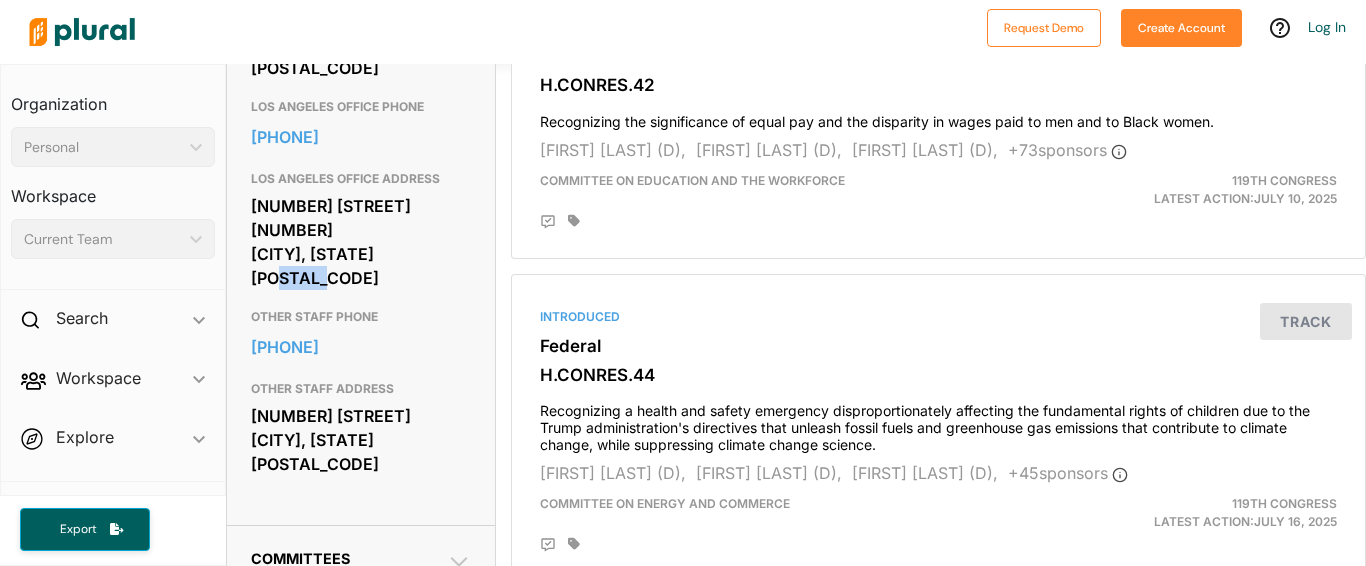 drag, startPoint x: 381, startPoint y: 253, endPoint x: 433, endPoint y: 258, distance: 52.23983 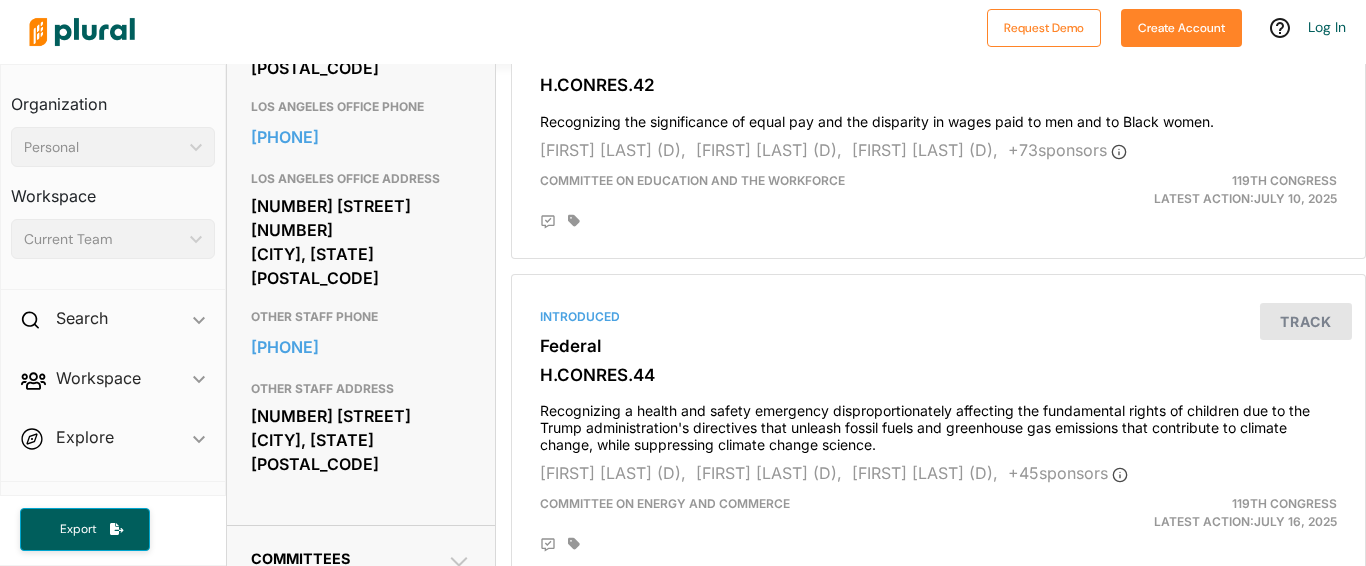 click on "4929 Wilshire Blvd. Suite 650
Los Angeles, CA 90010" at bounding box center [361, 242] 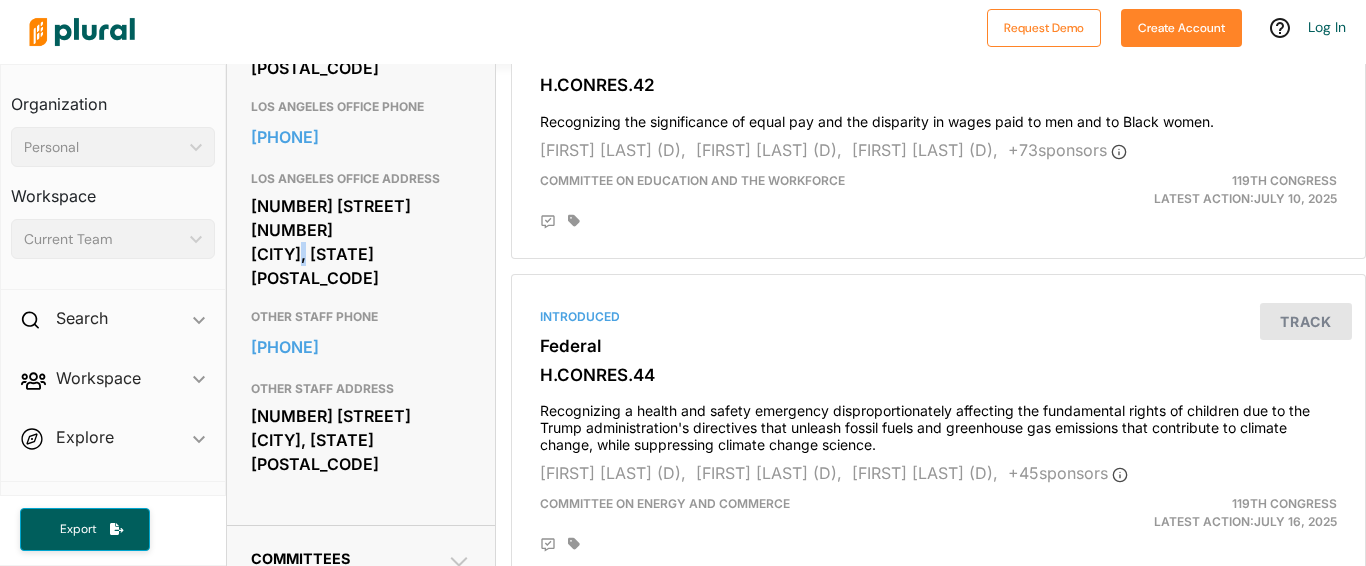 click on "4929 Wilshire Blvd. Suite 650
Los Angeles, CA 90010" at bounding box center [361, 242] 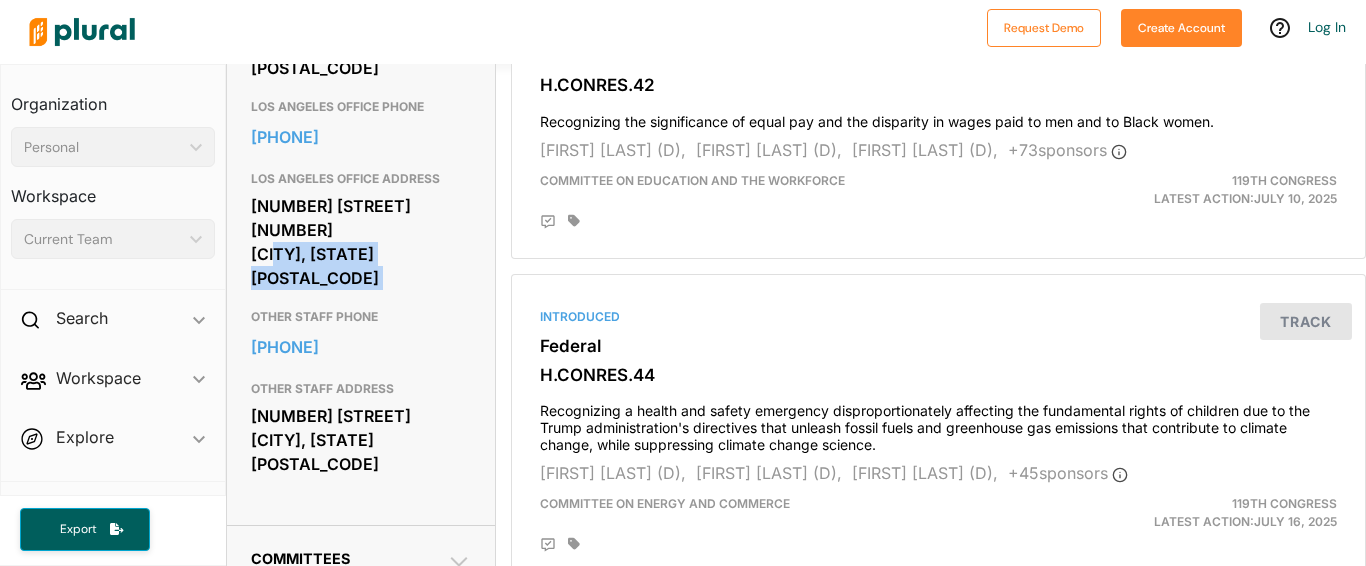 click on "4929 Wilshire Blvd. Suite 650
Los Angeles, CA 90010" at bounding box center (361, 242) 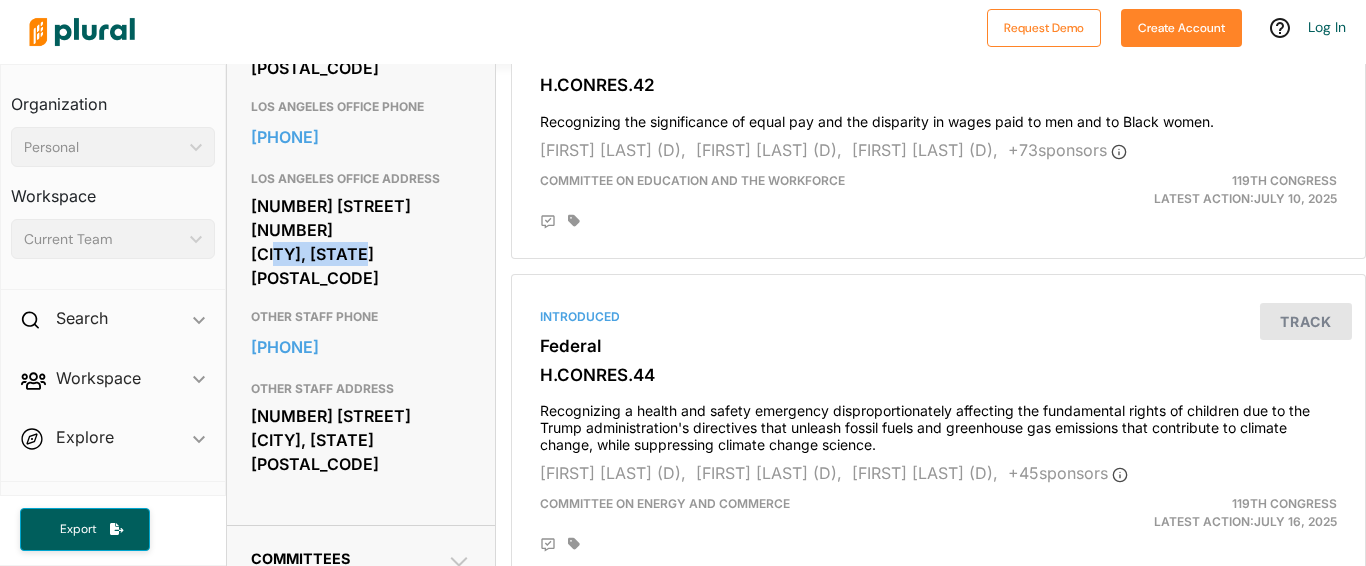 drag, startPoint x: 346, startPoint y: 255, endPoint x: 248, endPoint y: 266, distance: 98.61542 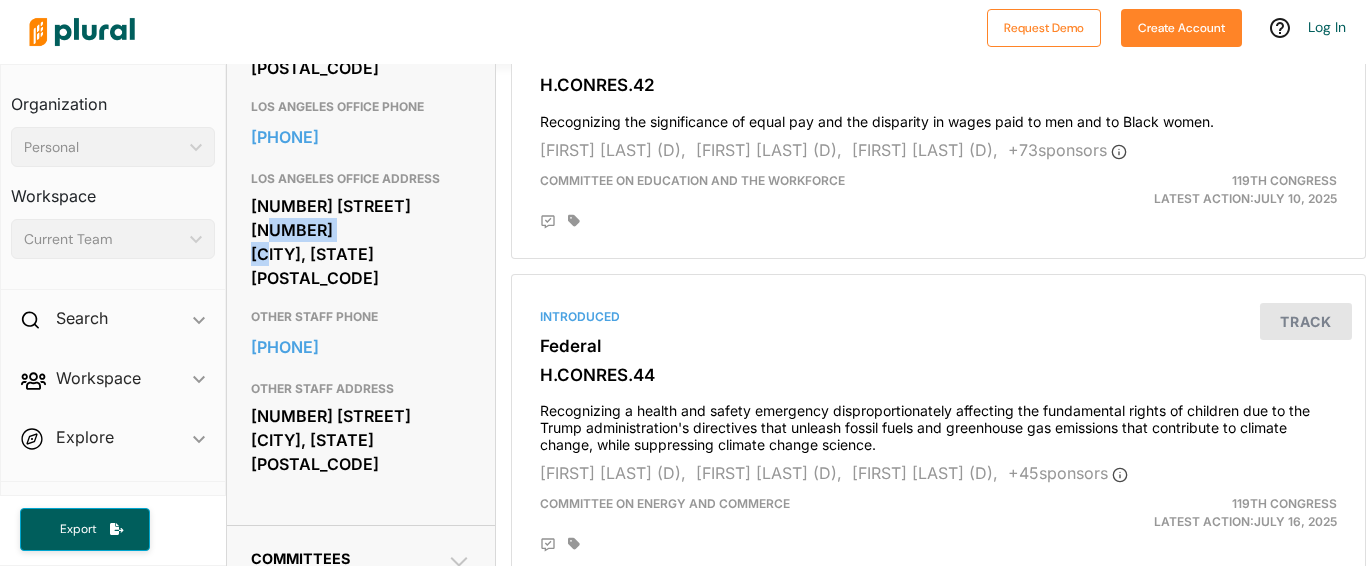 drag, startPoint x: 409, startPoint y: 210, endPoint x: 430, endPoint y: 219, distance: 22.847319 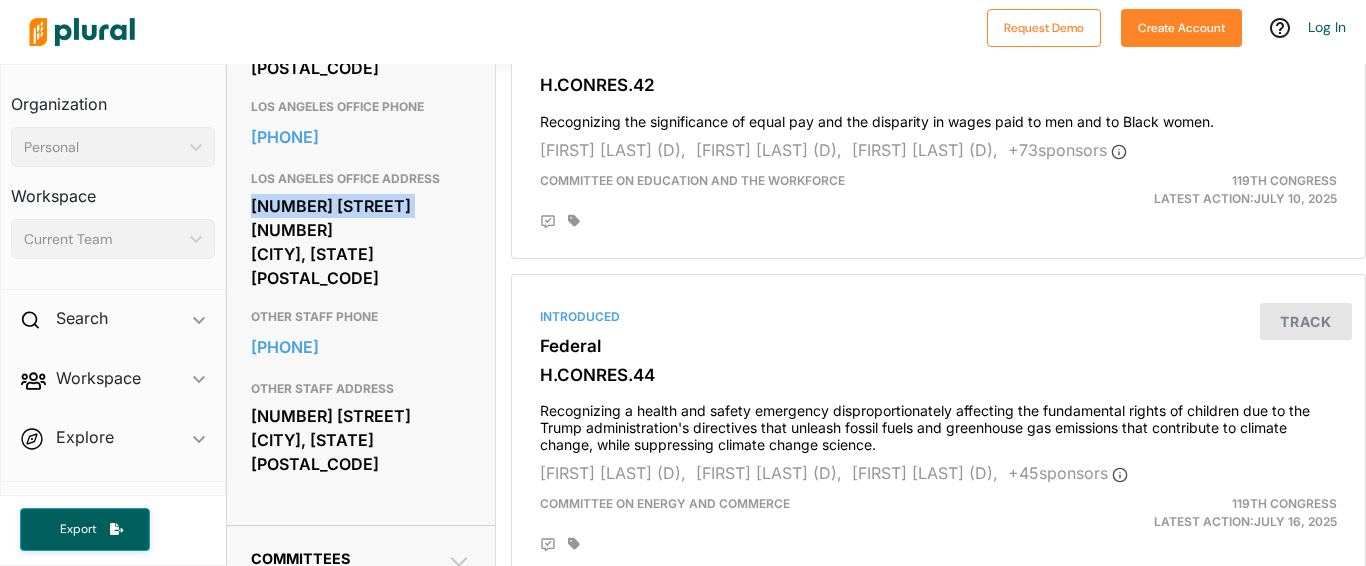 drag, startPoint x: 253, startPoint y: 198, endPoint x: 395, endPoint y: 196, distance: 142.01408 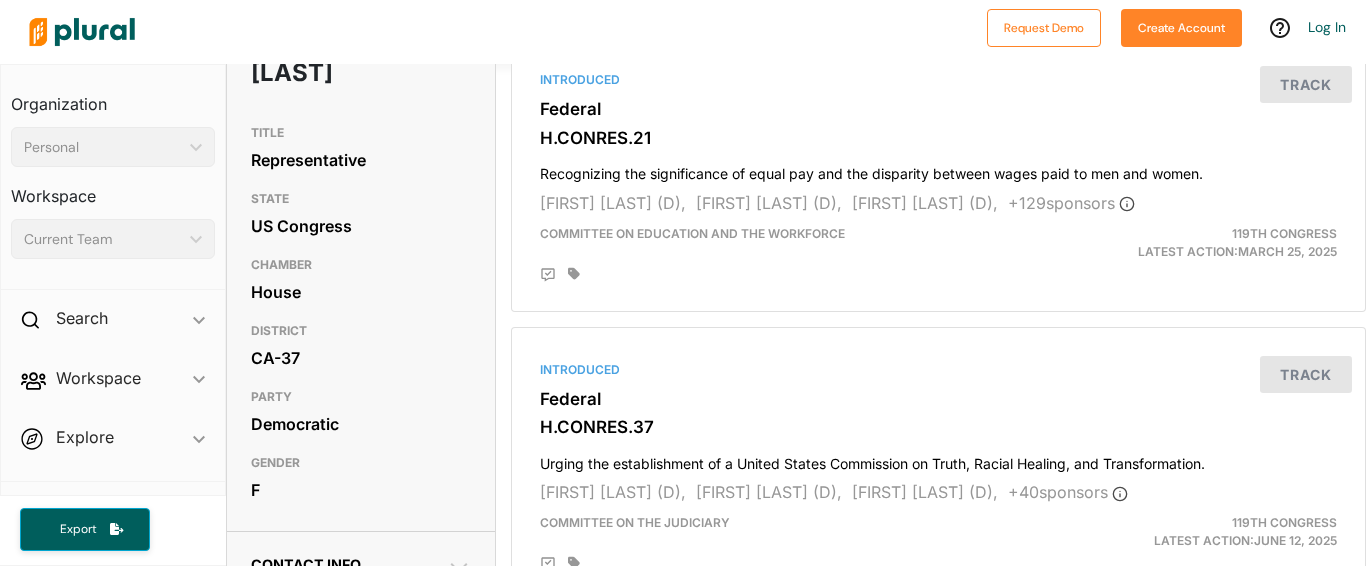 scroll, scrollTop: 207, scrollLeft: 0, axis: vertical 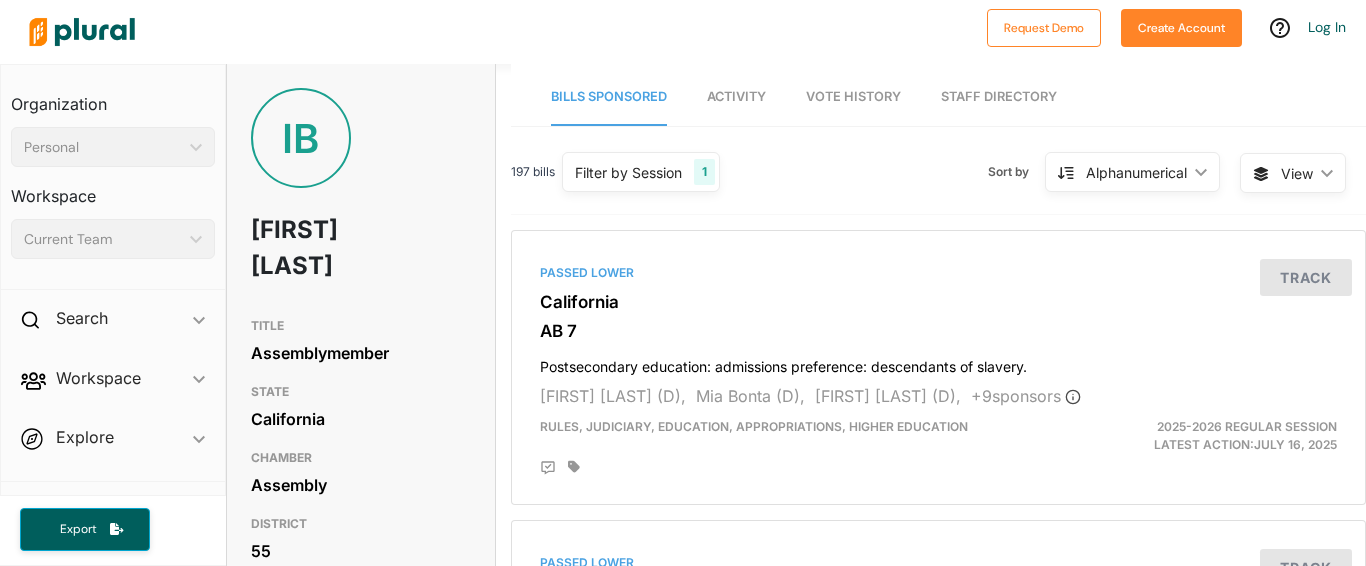 click on "IB [FIRST] [LAST] TITLE Assemblymember STATE [STATE] CHAMBER Assembly DISTRICT 55 PARTY Democratic GENDER M Contact Info EMAIL [EMAIL] CULVER CITY OFFICE  PHONE [PHONE] CULVER CITY OFFICE  ADDRESS [NUMBER] [STREET] Suite [NUMBER]
[CITY], [STATE] [POSTAL_CODE] CAPITOL OFFICE  PHONE [PHONE] CAPITOL OFFICE  ADDRESS [NUMBER] [STREET] P.O. Box [NUMBER]
[CITY], [STATE] Committees Assembly Committee on Governmental Organization Member Assembly Committee on Judiciary Member Assembly Committee on Privacy and Consumer Protection Member Assembly Committee on Fentanyl, Opioid Addiction and Overdose Prevention Select Member Assembly Committee on Los Angeles County Homelessness Select Member Assembly Committee on Poverty and Economic Inclusion Select Chair Assembly Committee on Reparatory Justice Select Member Assembly Committee on Natural Resources Chair Assembly Committee on Green Innovation and Entrepreneurship Select Member Assembly Select Committee on the Future of Work and Workers Member" at bounding box center [361, 3072] 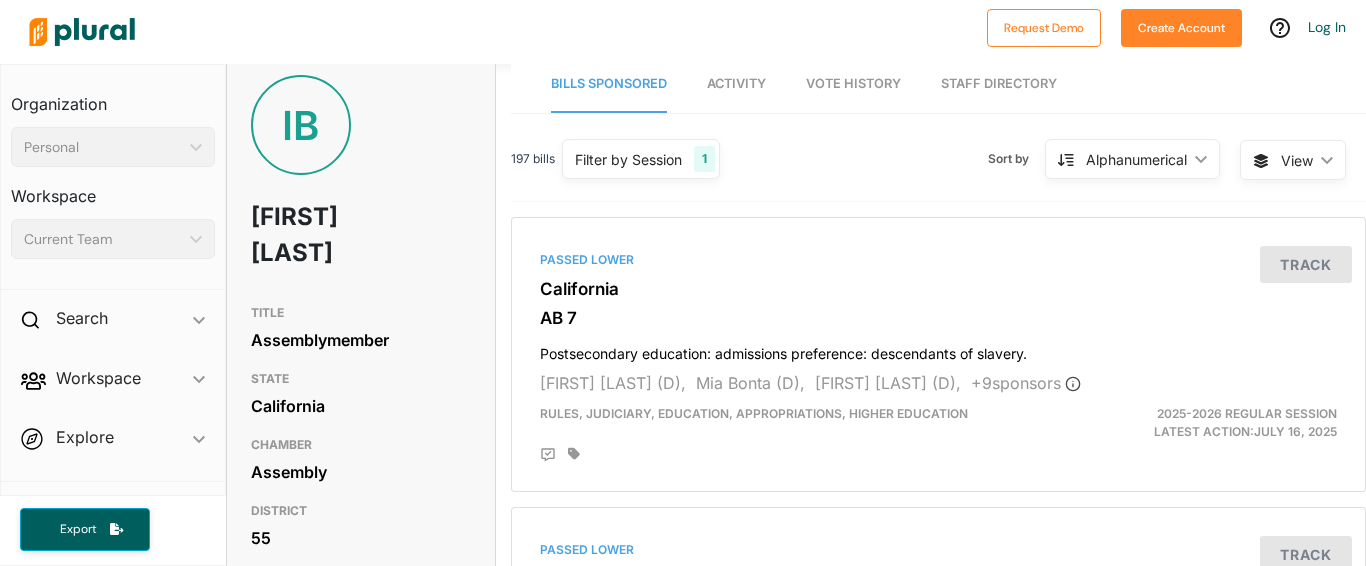 scroll, scrollTop: 0, scrollLeft: 0, axis: both 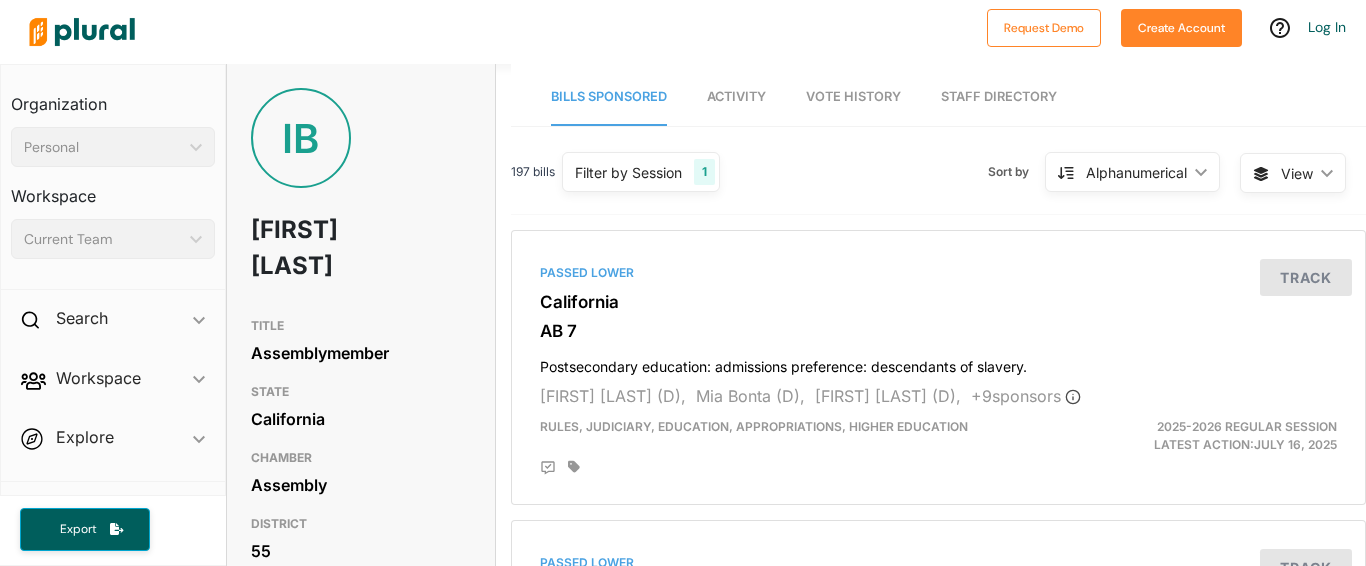 click on "Bills Sponsored Activity Vote History Staff Directory" at bounding box center [938, 95] 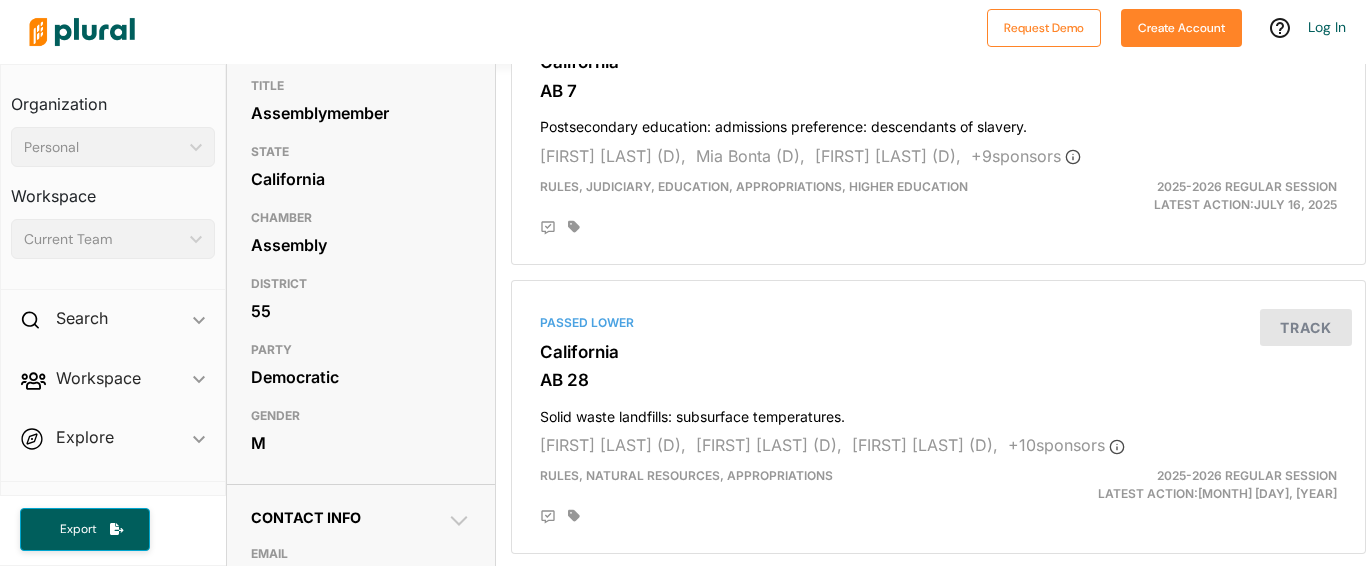 scroll, scrollTop: 280, scrollLeft: 0, axis: vertical 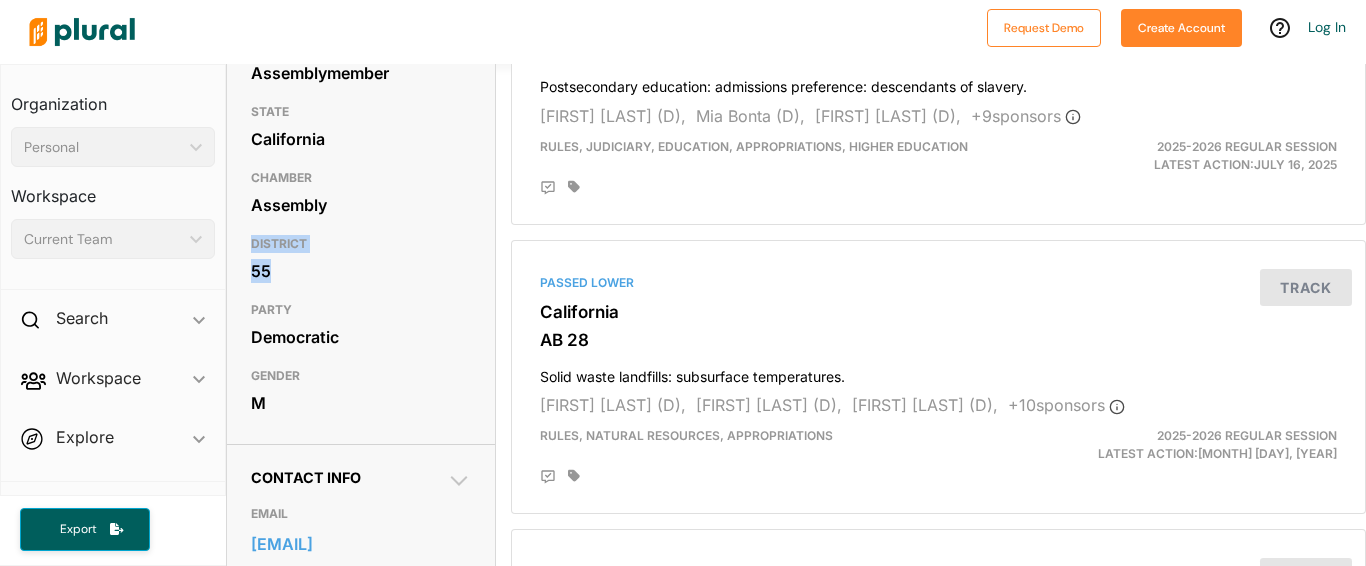 drag, startPoint x: 248, startPoint y: 240, endPoint x: 297, endPoint y: 266, distance: 55.470715 